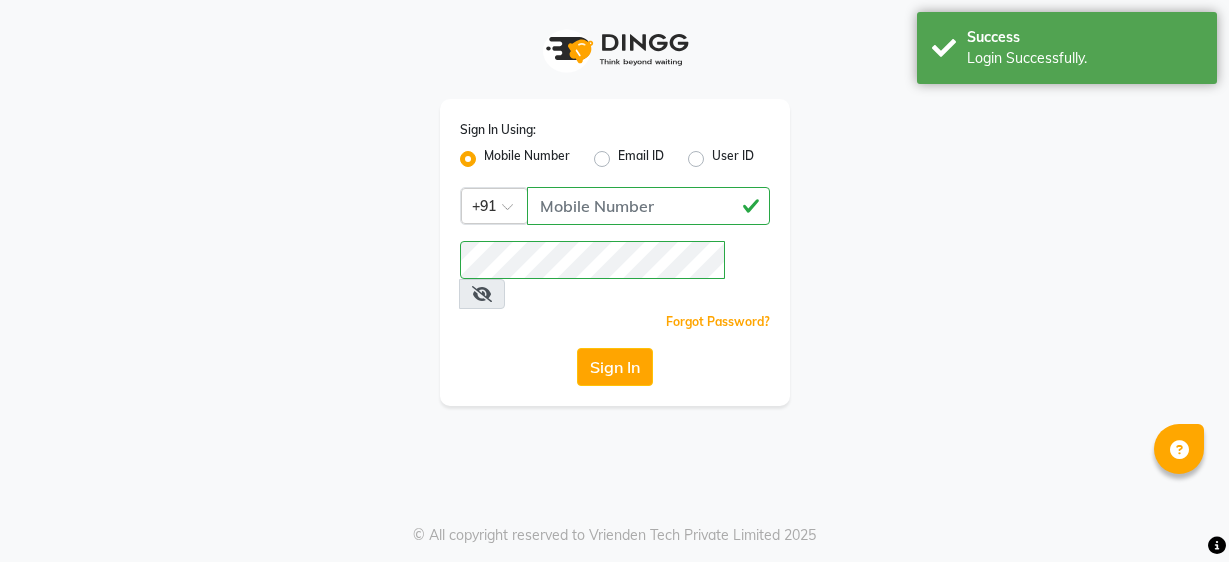 scroll, scrollTop: 0, scrollLeft: 0, axis: both 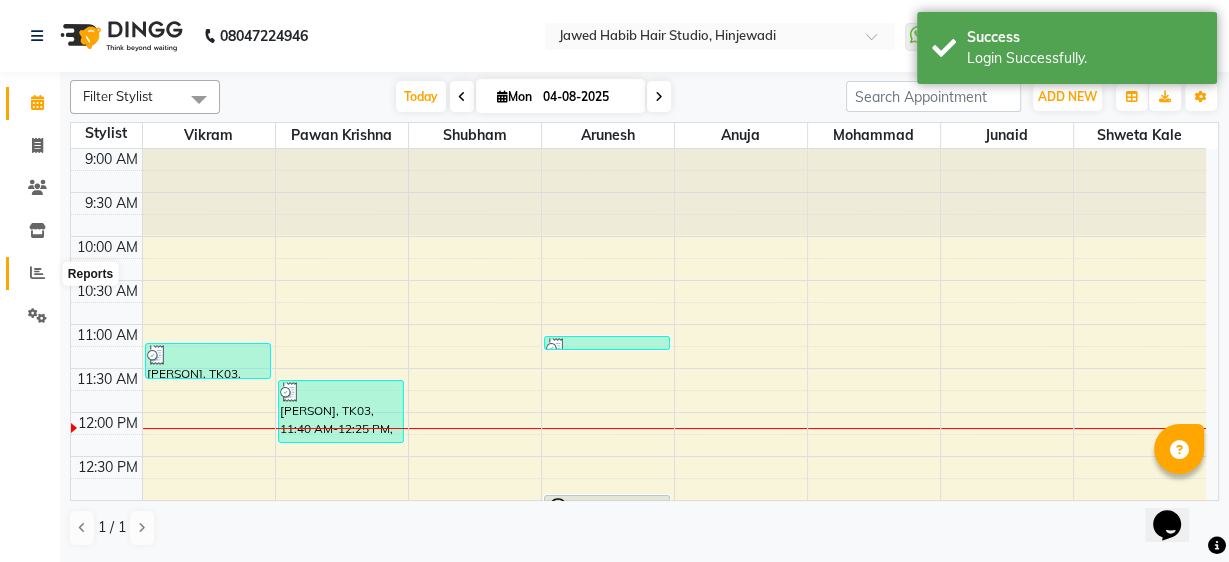 click 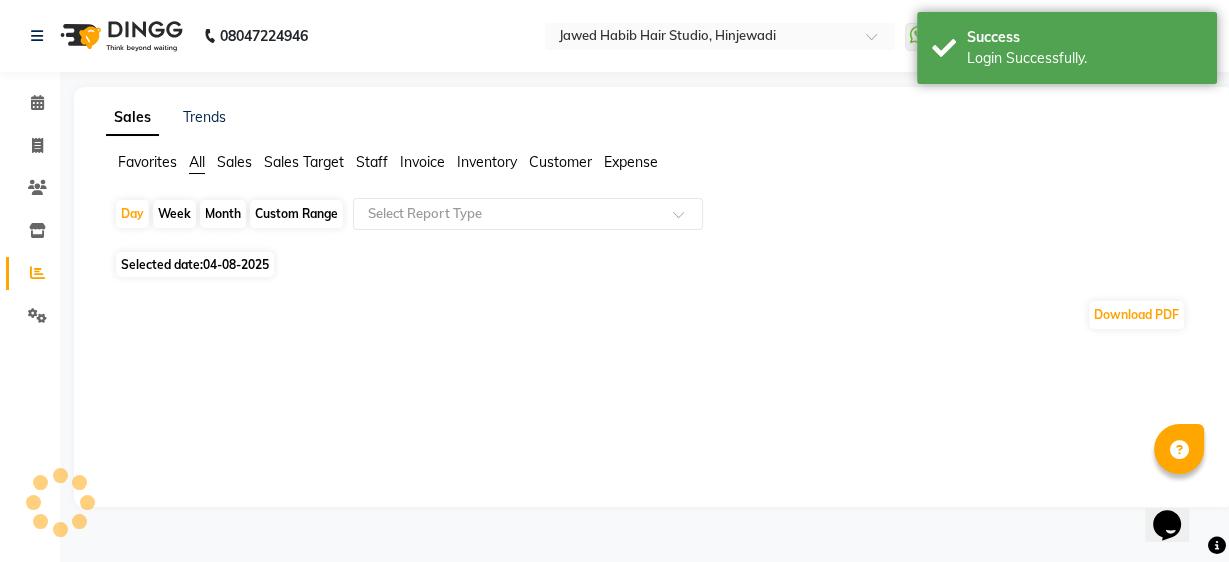 click 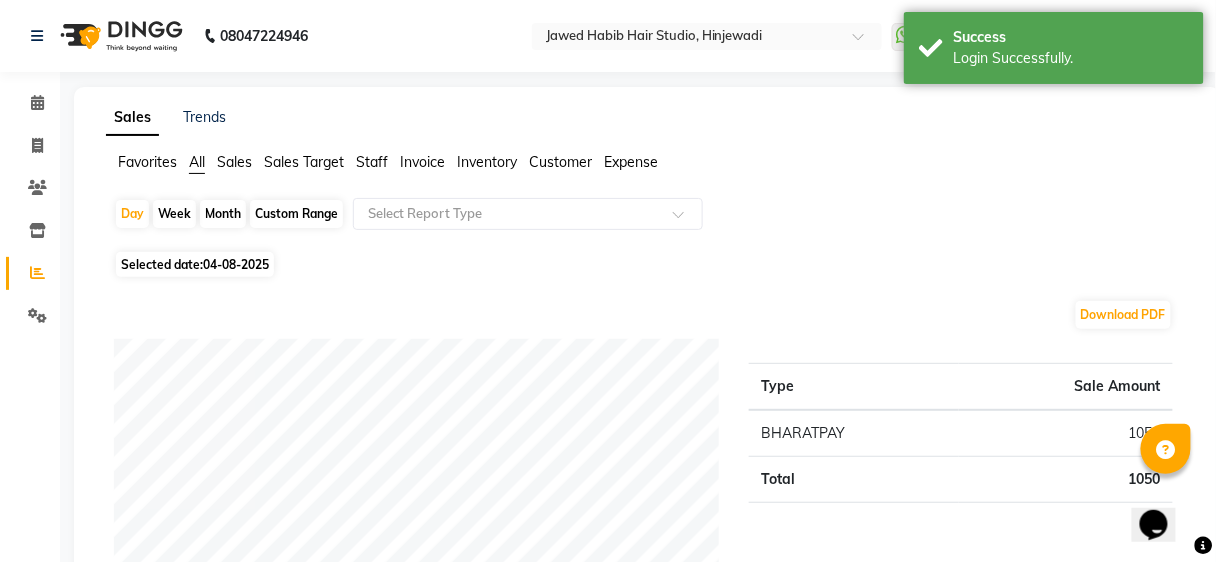 drag, startPoint x: 375, startPoint y: 151, endPoint x: 374, endPoint y: 161, distance: 10.049875 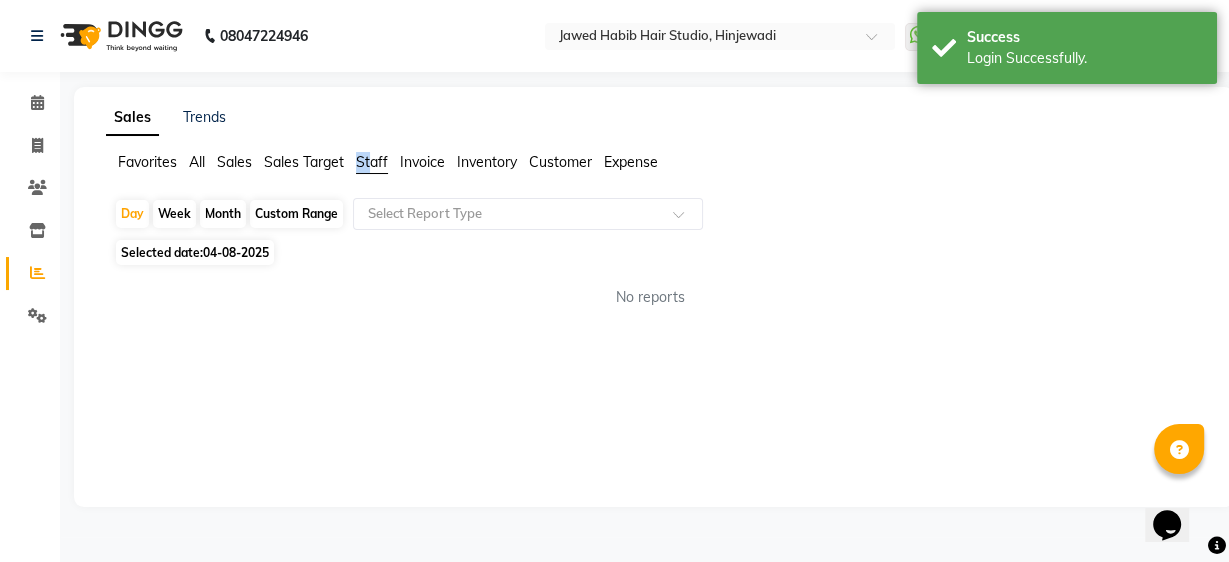click on "Staff" 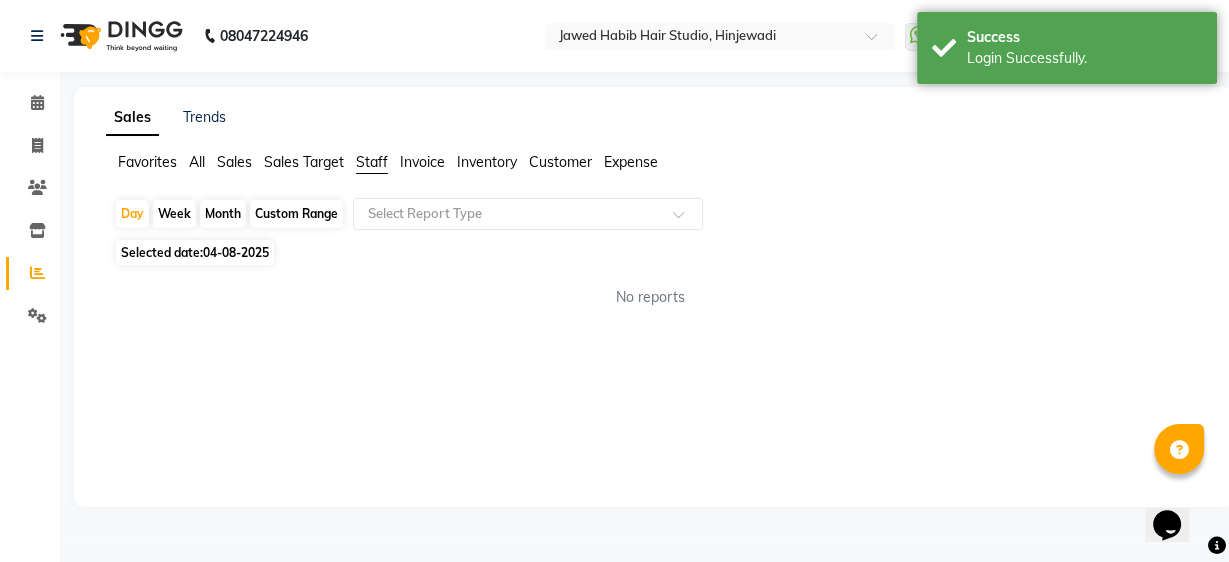 click on "Day   Week   Month   Custom Range  Select Report Type" 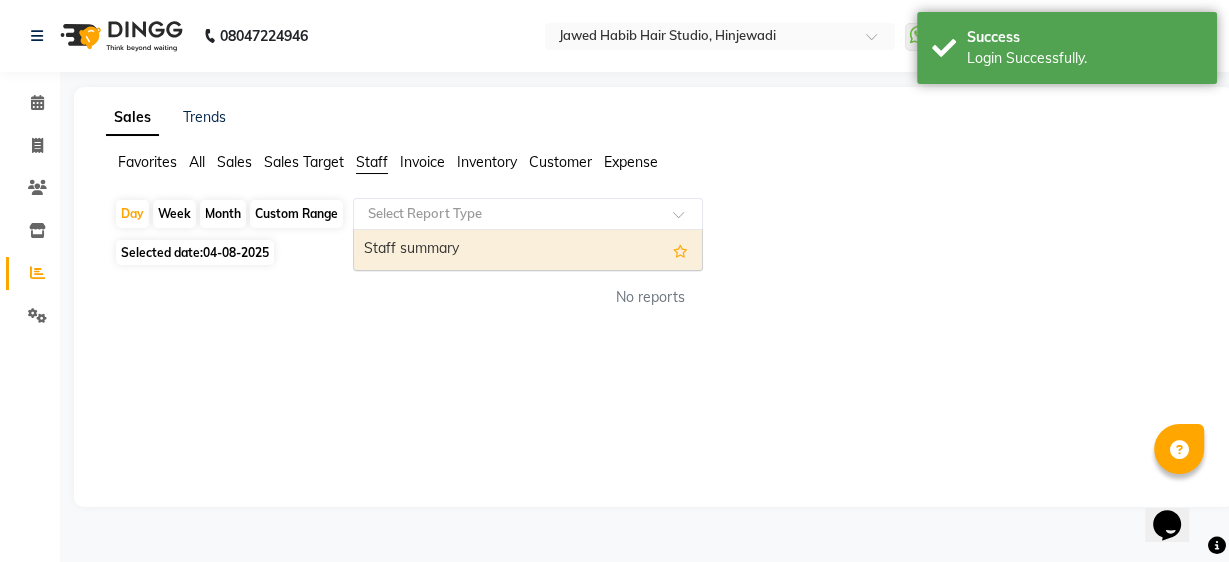 click 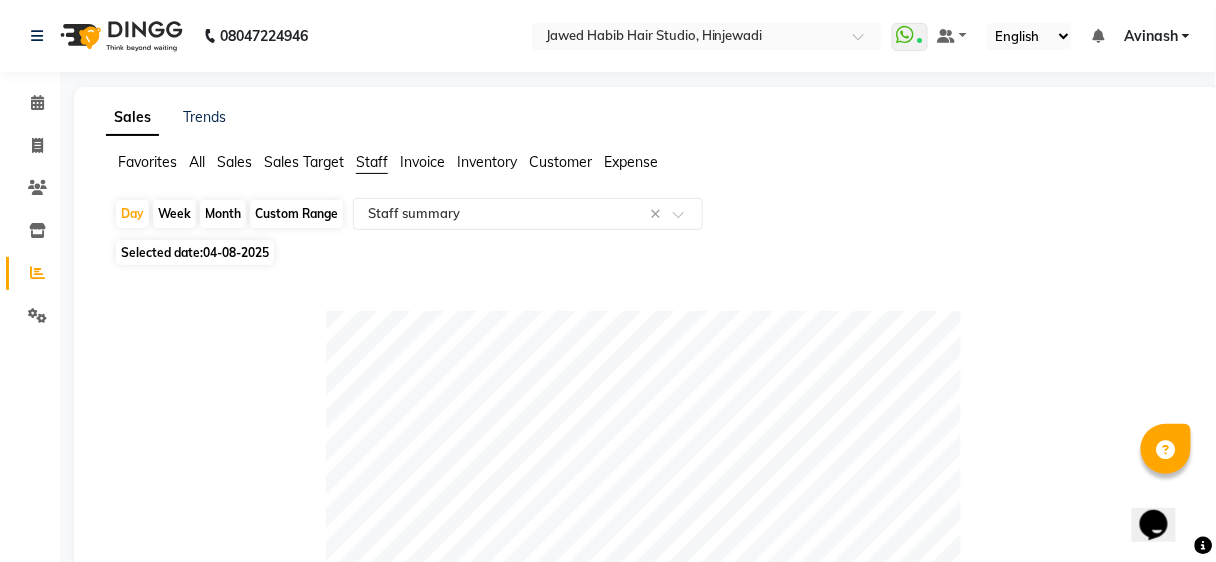 click on "04-08-2025" 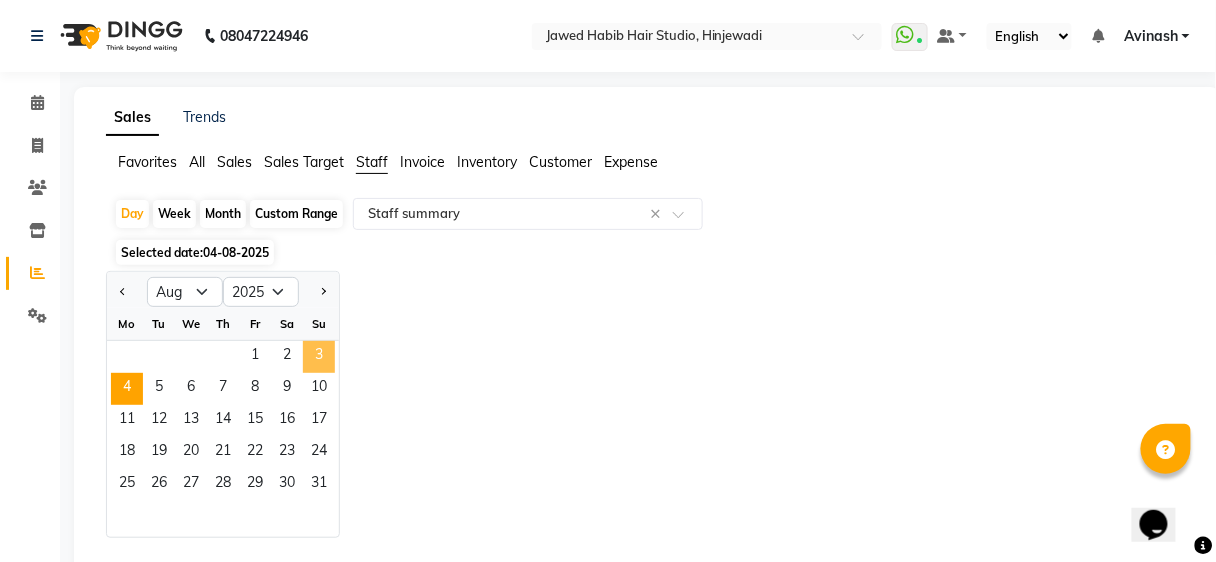click on "3" 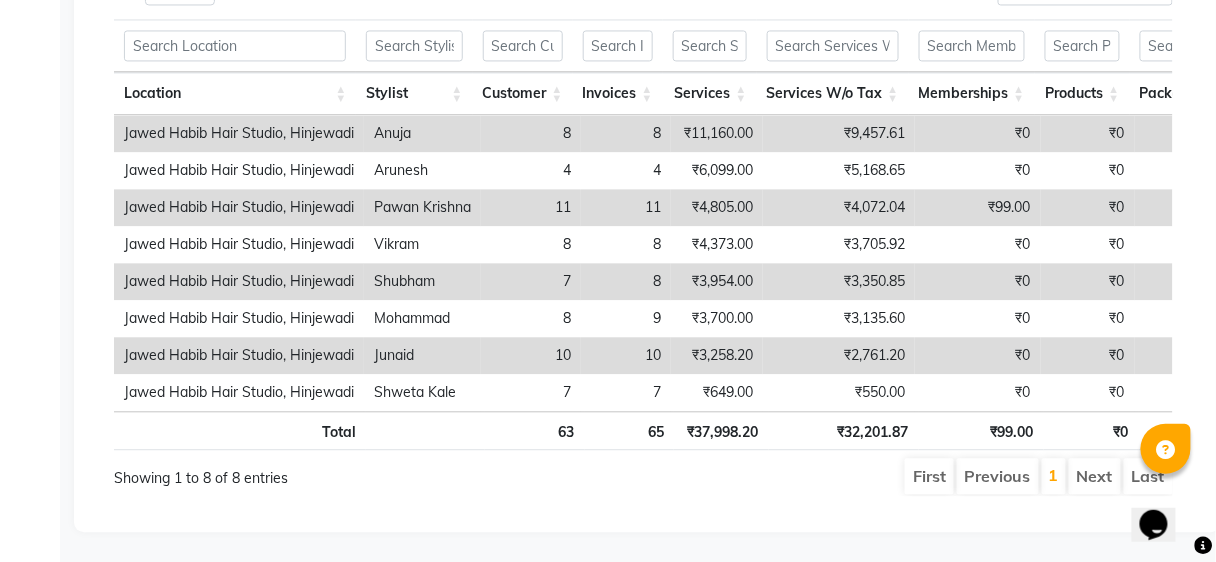scroll, scrollTop: 1050, scrollLeft: 0, axis: vertical 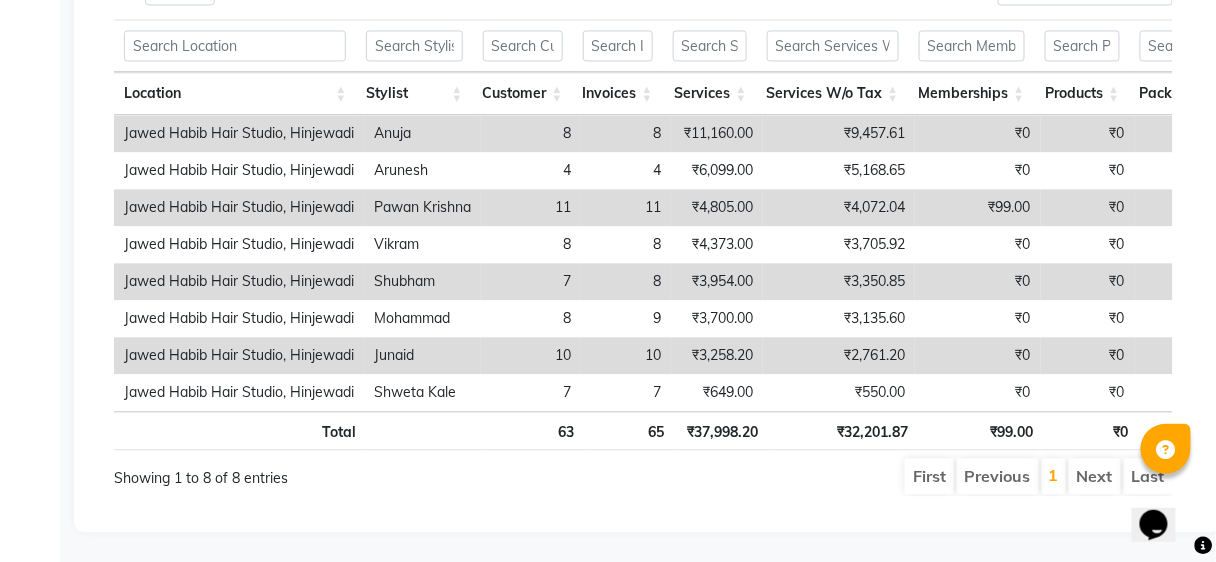 drag, startPoint x: 110, startPoint y: 332, endPoint x: 655, endPoint y: 518, distance: 575.8654 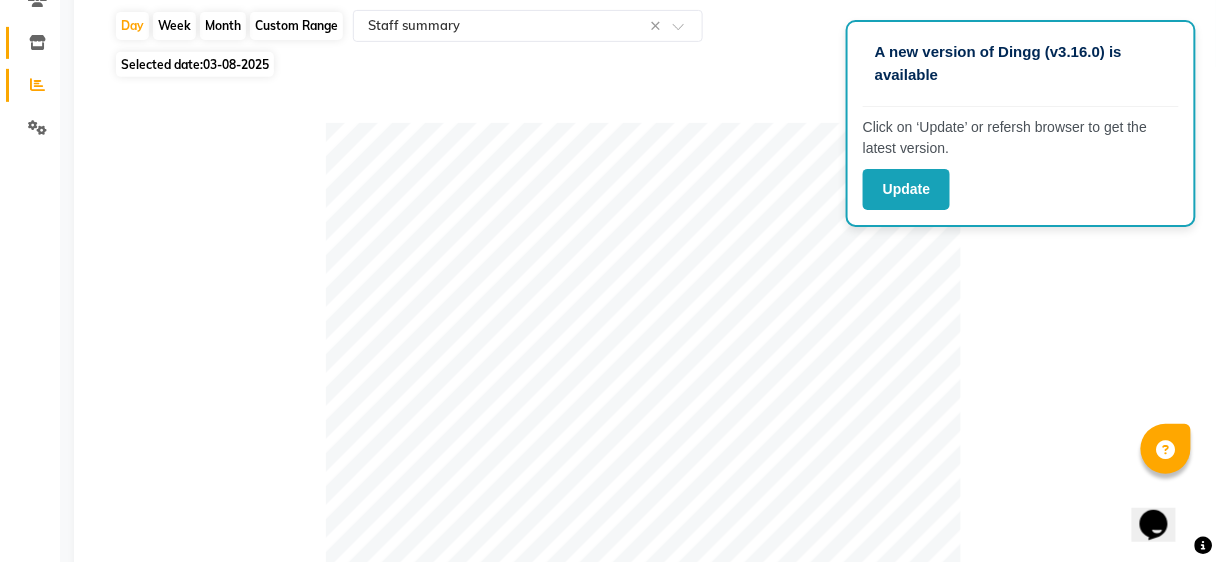 scroll, scrollTop: 90, scrollLeft: 0, axis: vertical 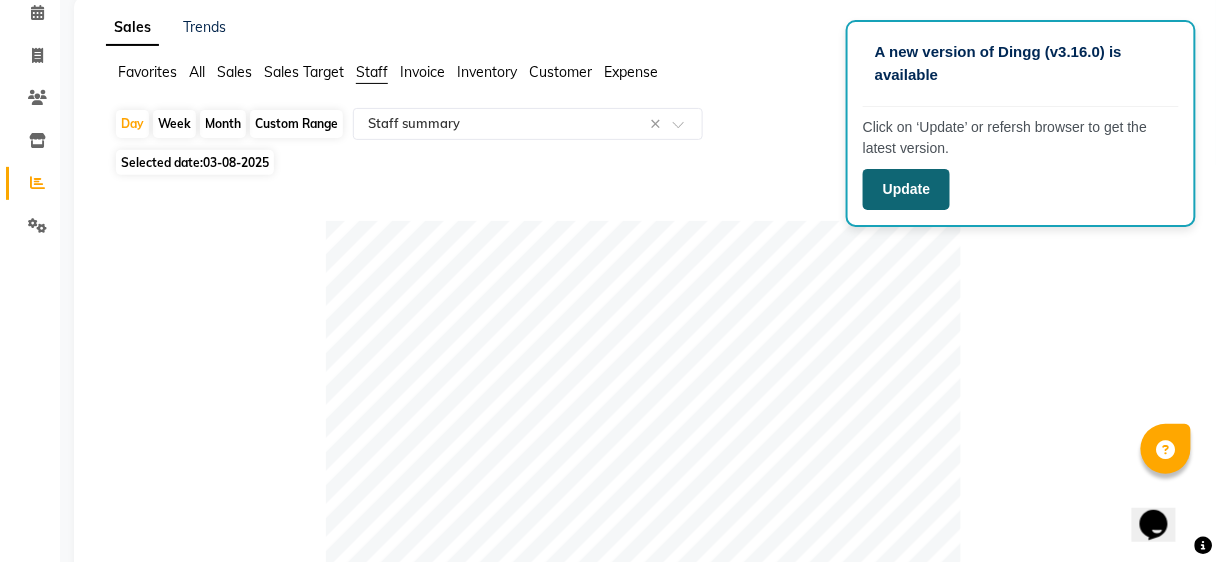 click on "Update" 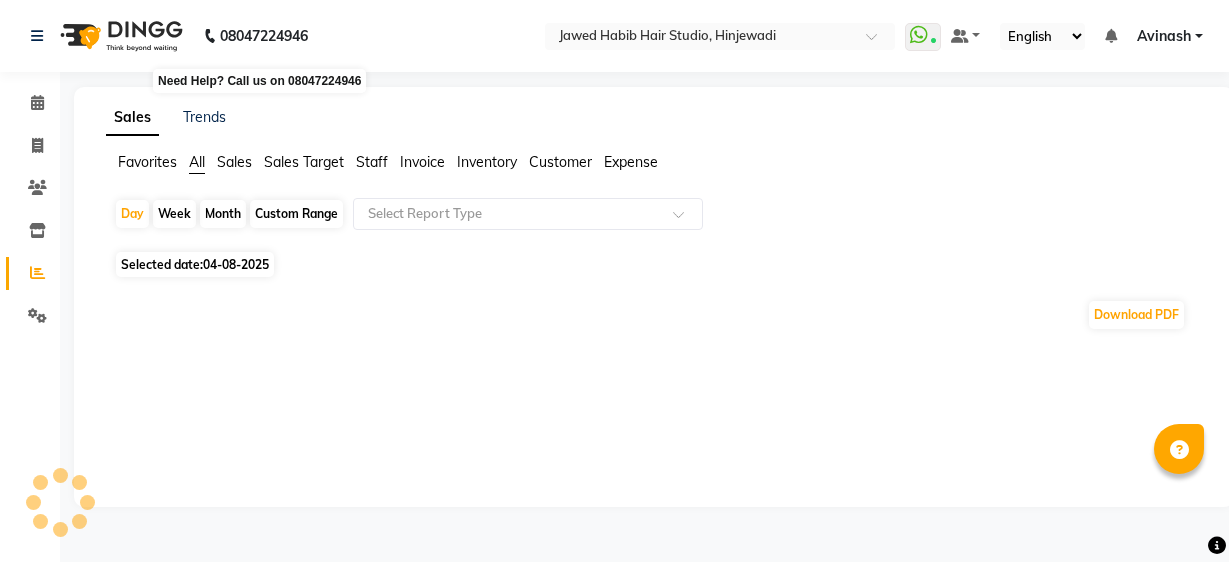 scroll, scrollTop: 0, scrollLeft: 0, axis: both 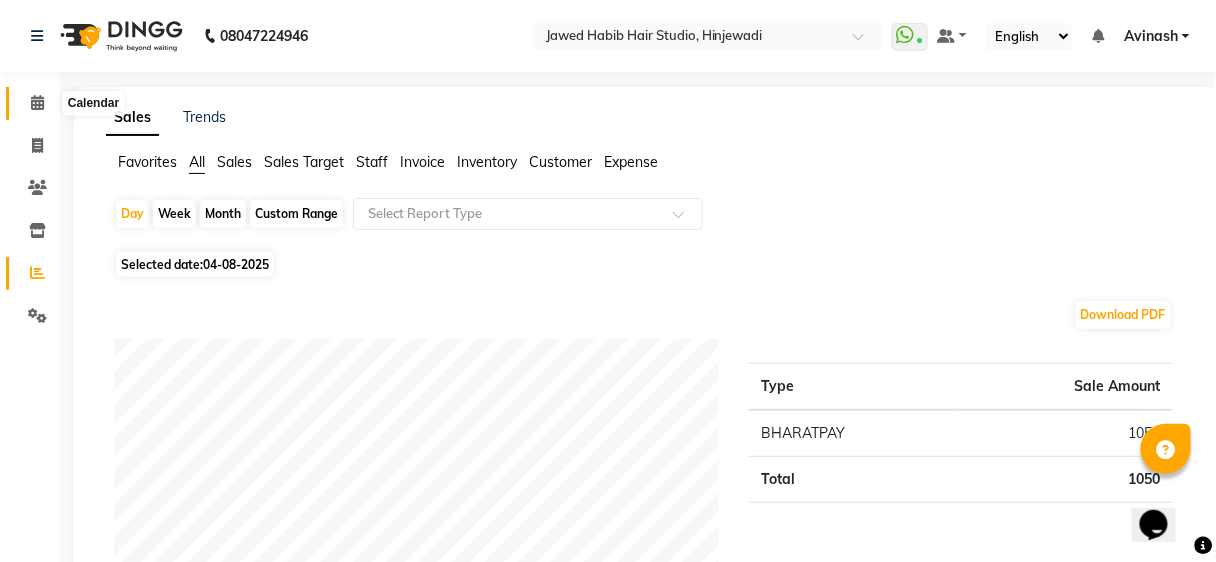 click 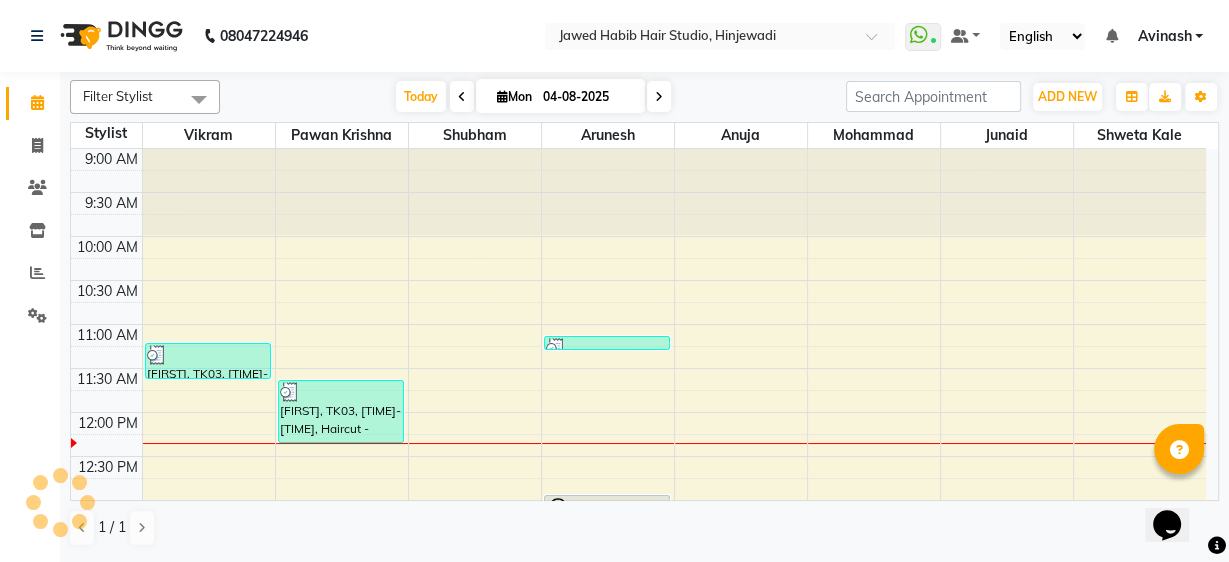 scroll, scrollTop: 0, scrollLeft: 0, axis: both 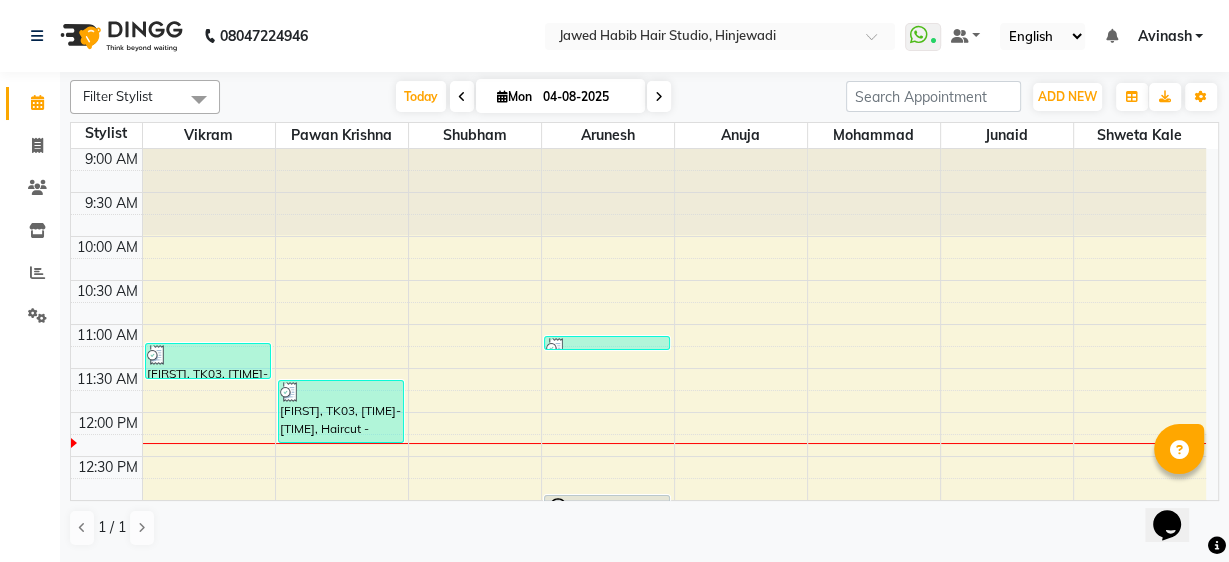 click on "Avinash" at bounding box center [1164, 36] 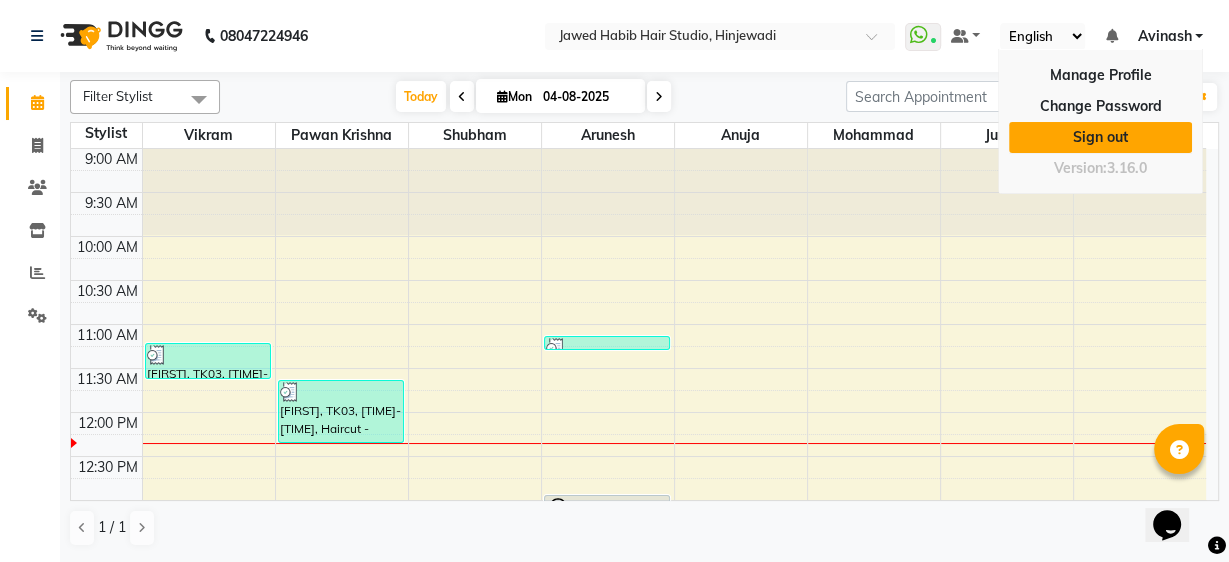 click on "Sign out" at bounding box center (1100, 137) 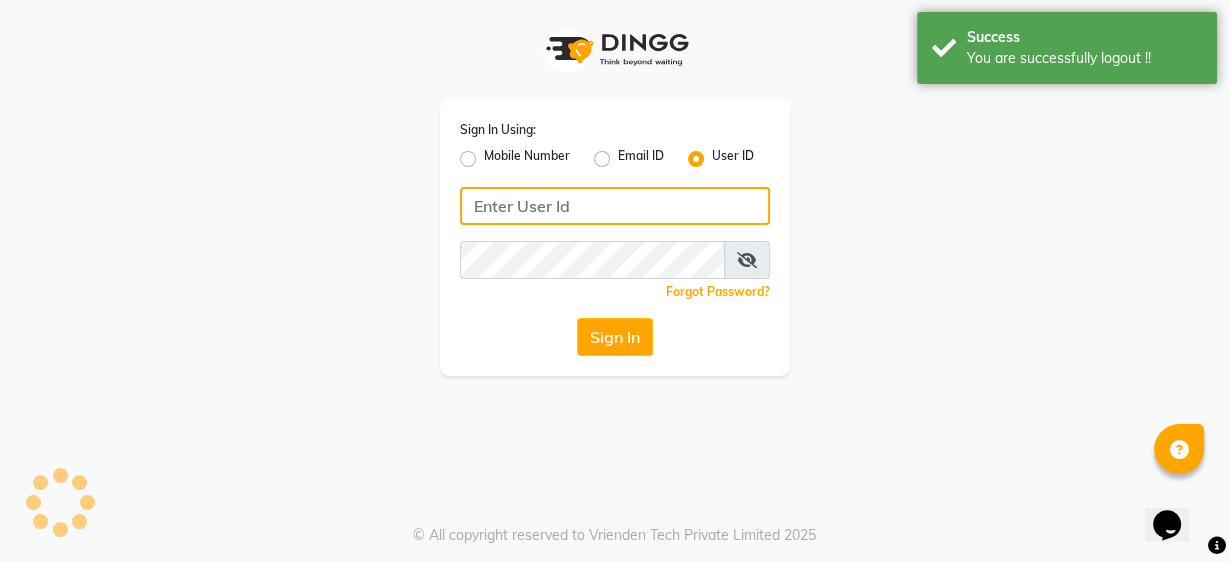 type on "[PHONE]" 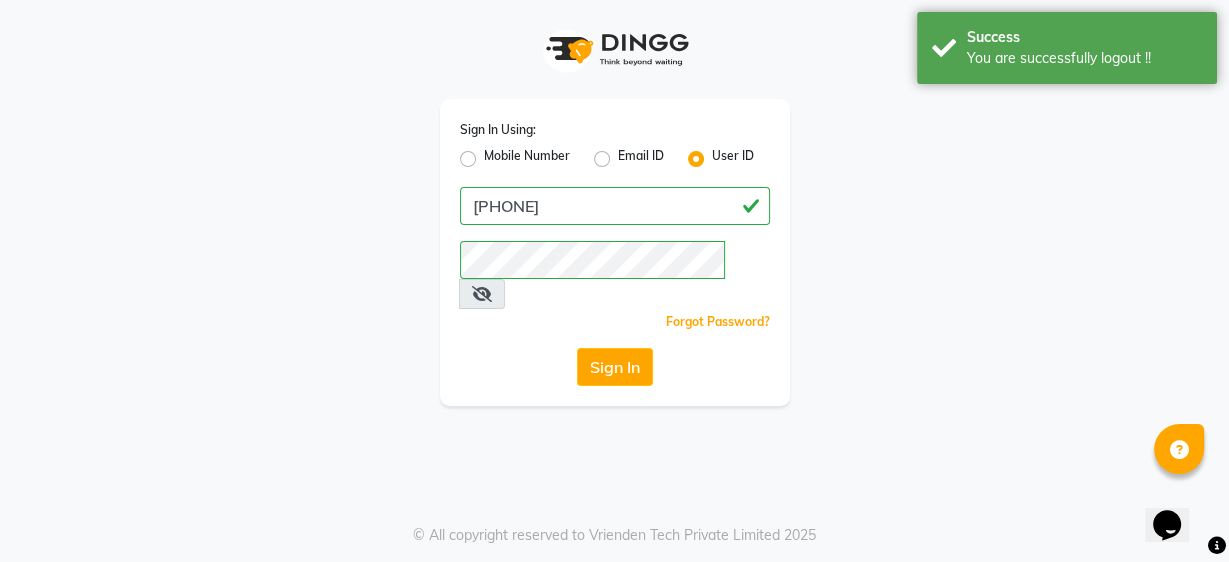 click on "Mobile Number" 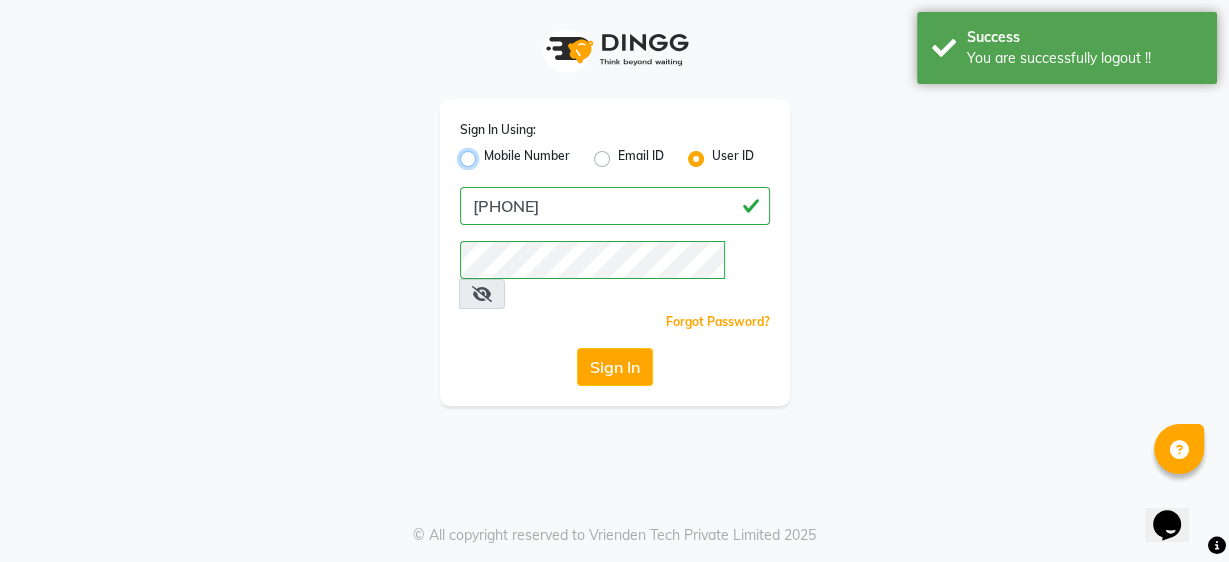 click on "Mobile Number" at bounding box center (490, 153) 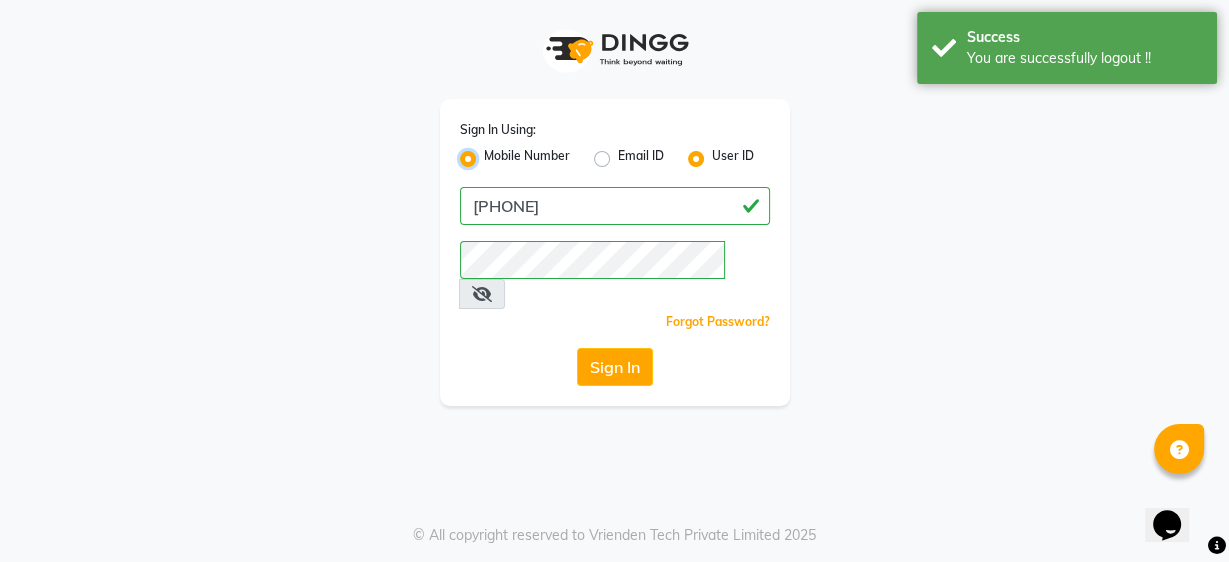 radio on "false" 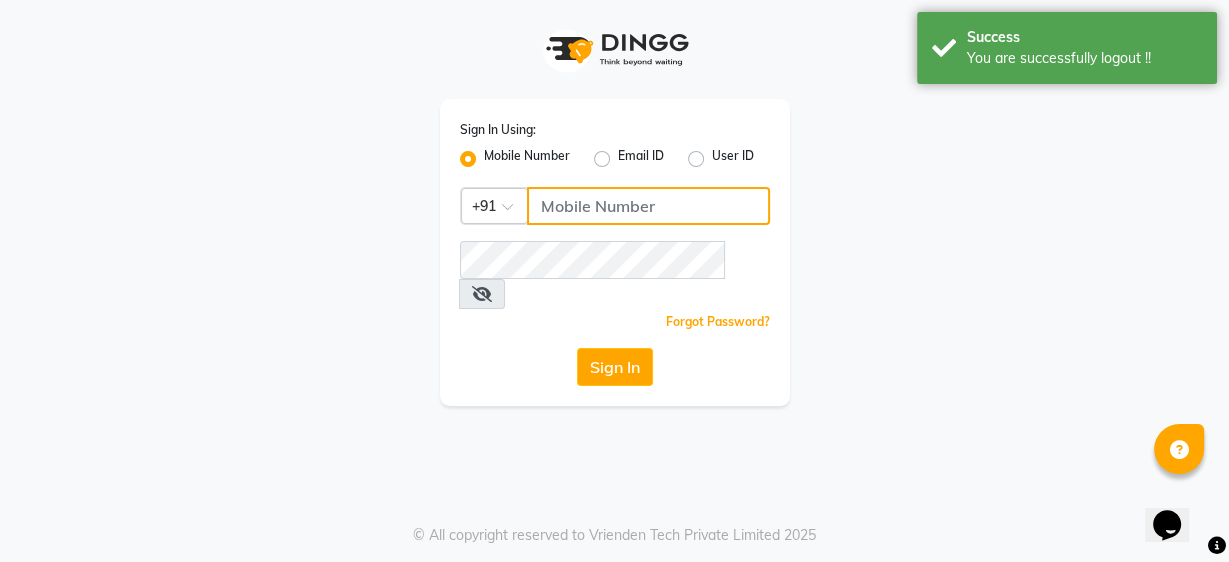 click 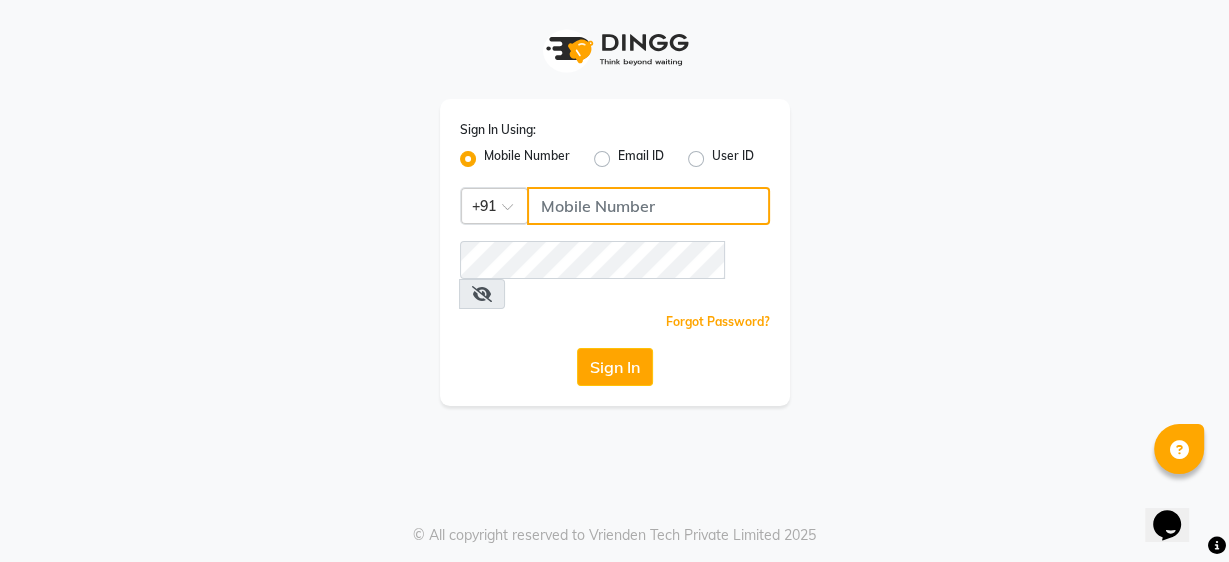 type on "9860439414" 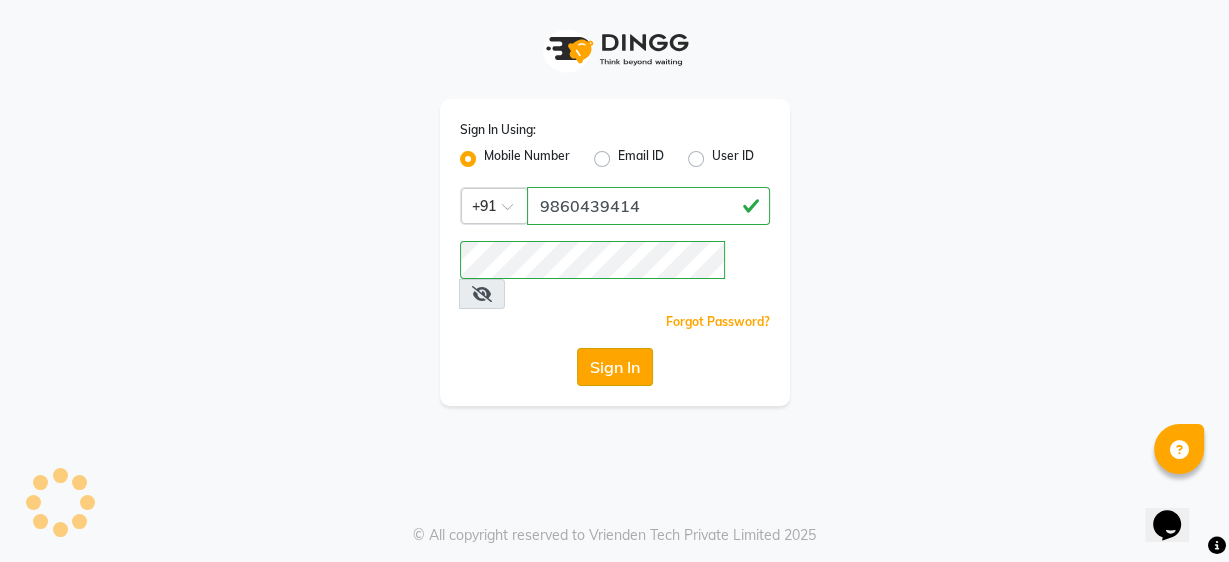 click on "Sign In" 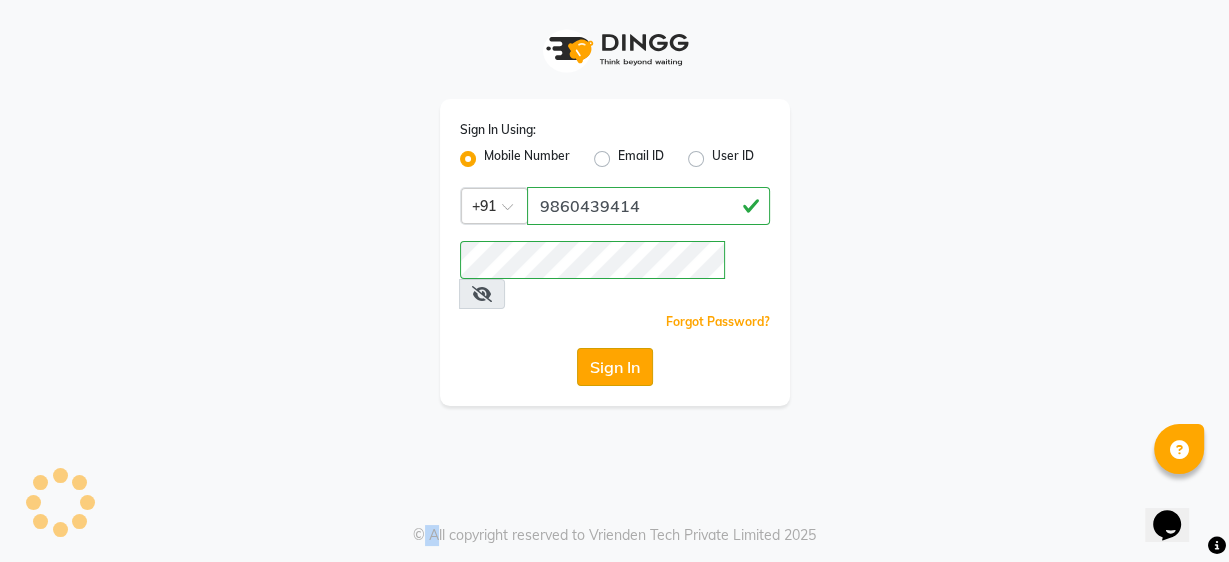 click on "Sign In" 